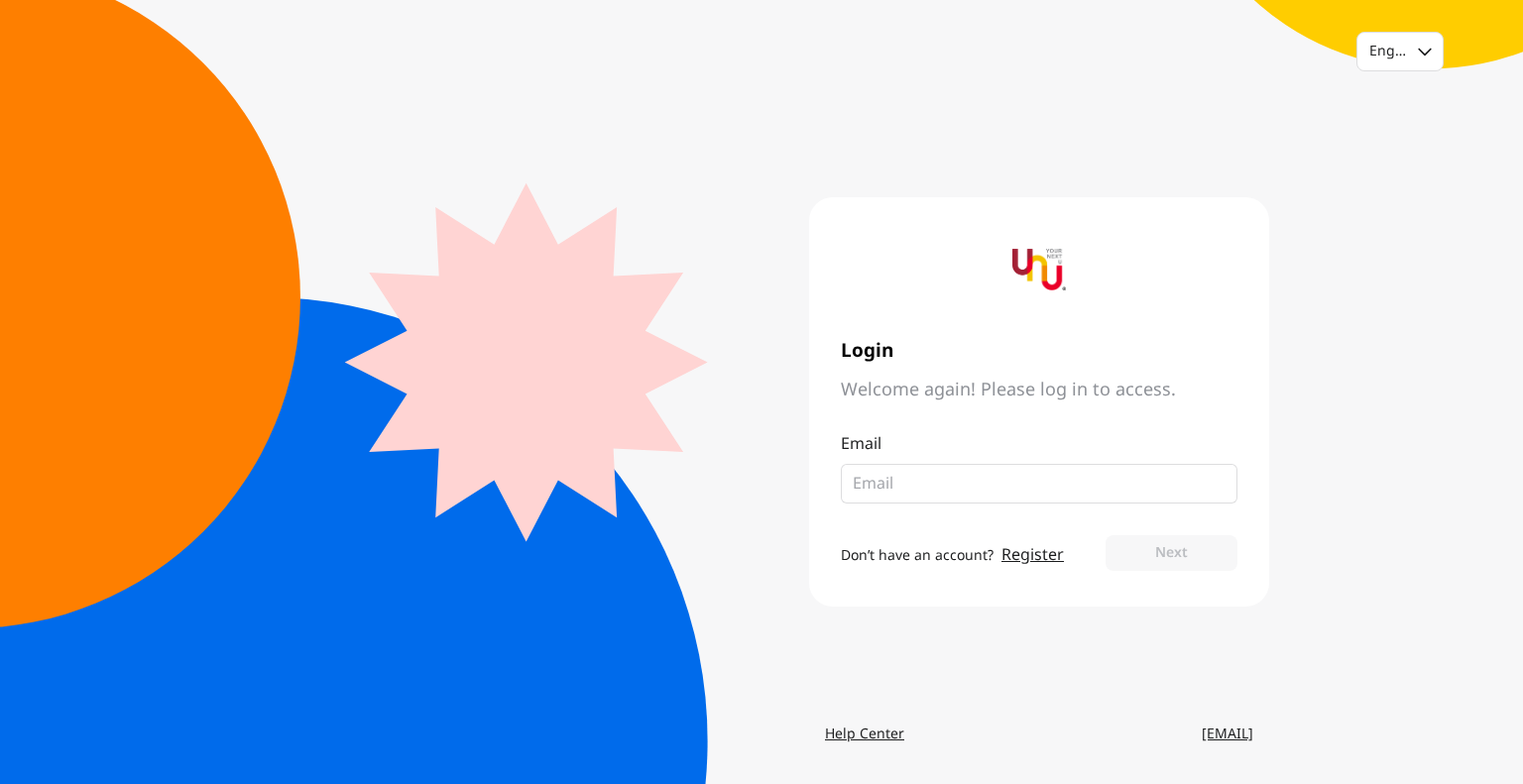 scroll, scrollTop: 0, scrollLeft: 0, axis: both 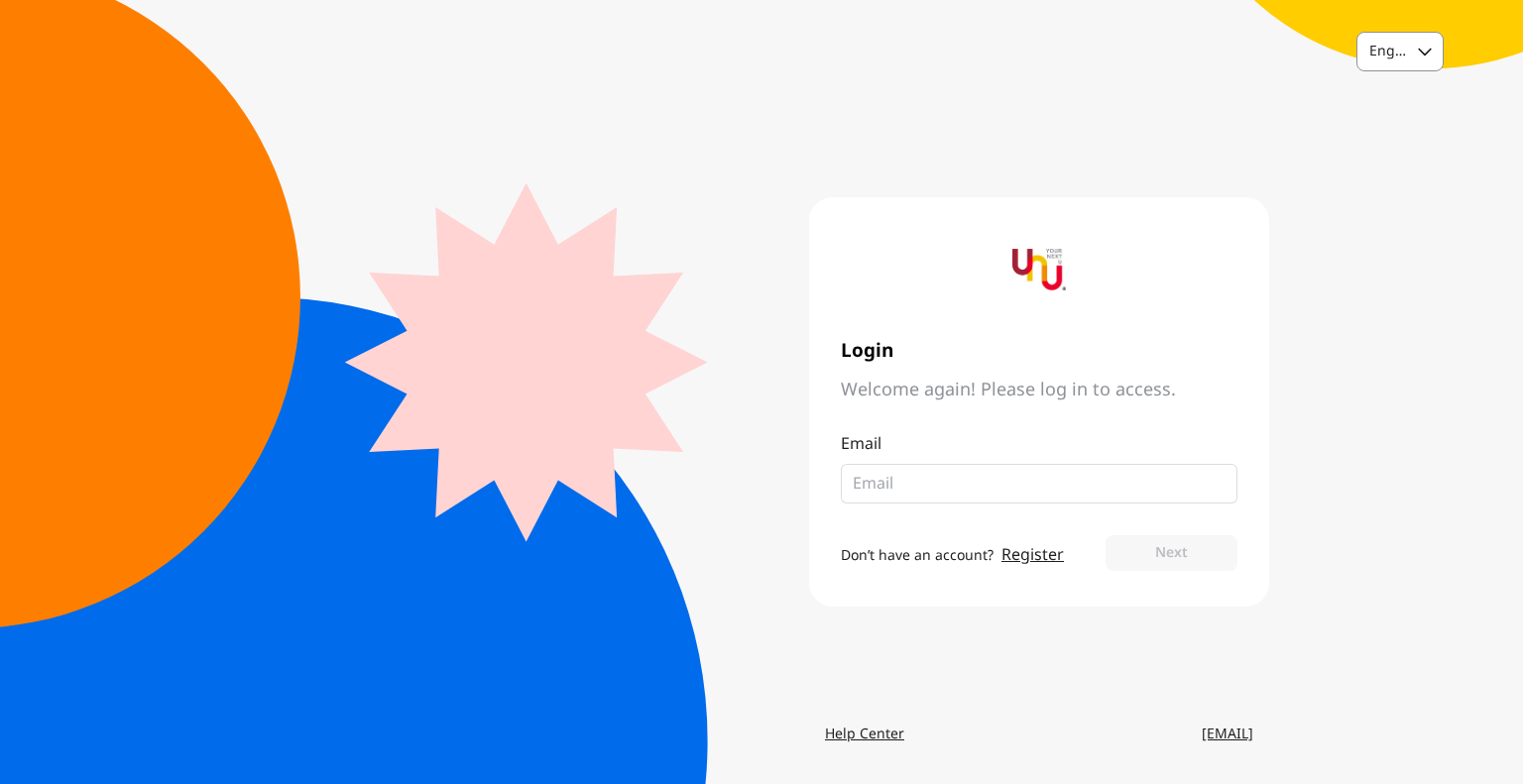 click on "English" at bounding box center [1381, 52] 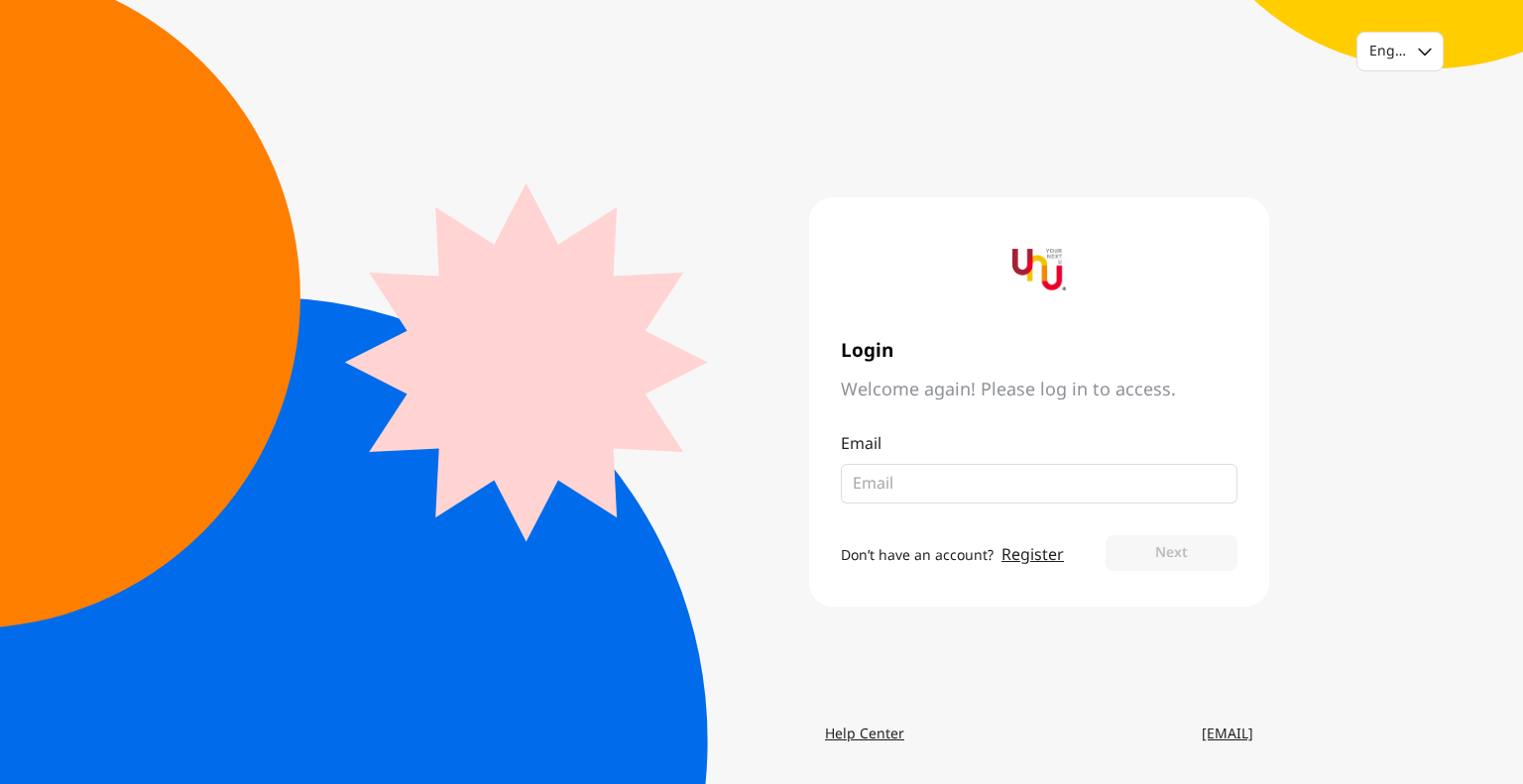 scroll, scrollTop: 0, scrollLeft: 0, axis: both 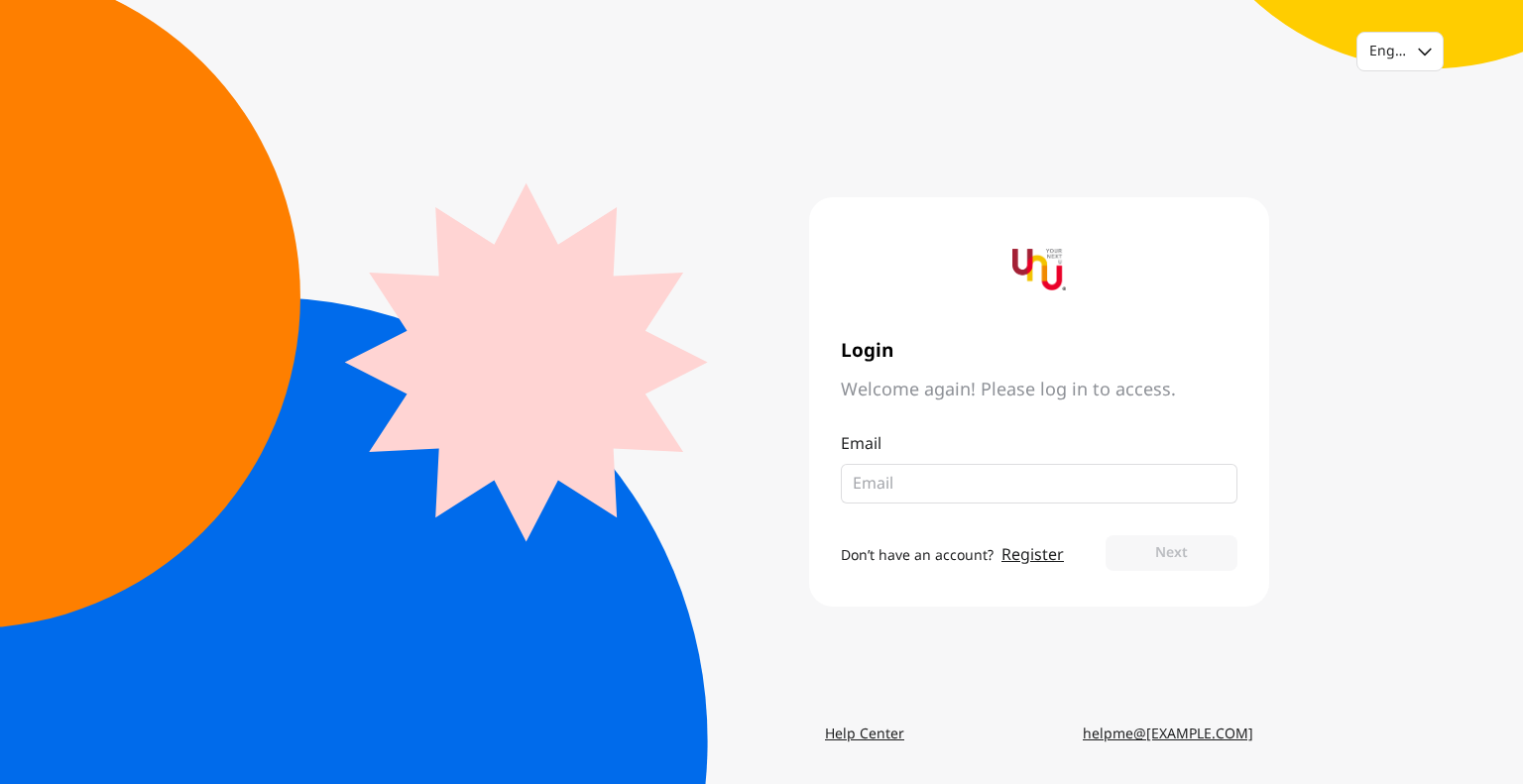 click on "Login Welcome again! Please log in to access. Email   Don’t have an account? Register Next" at bounding box center (1039, 401) 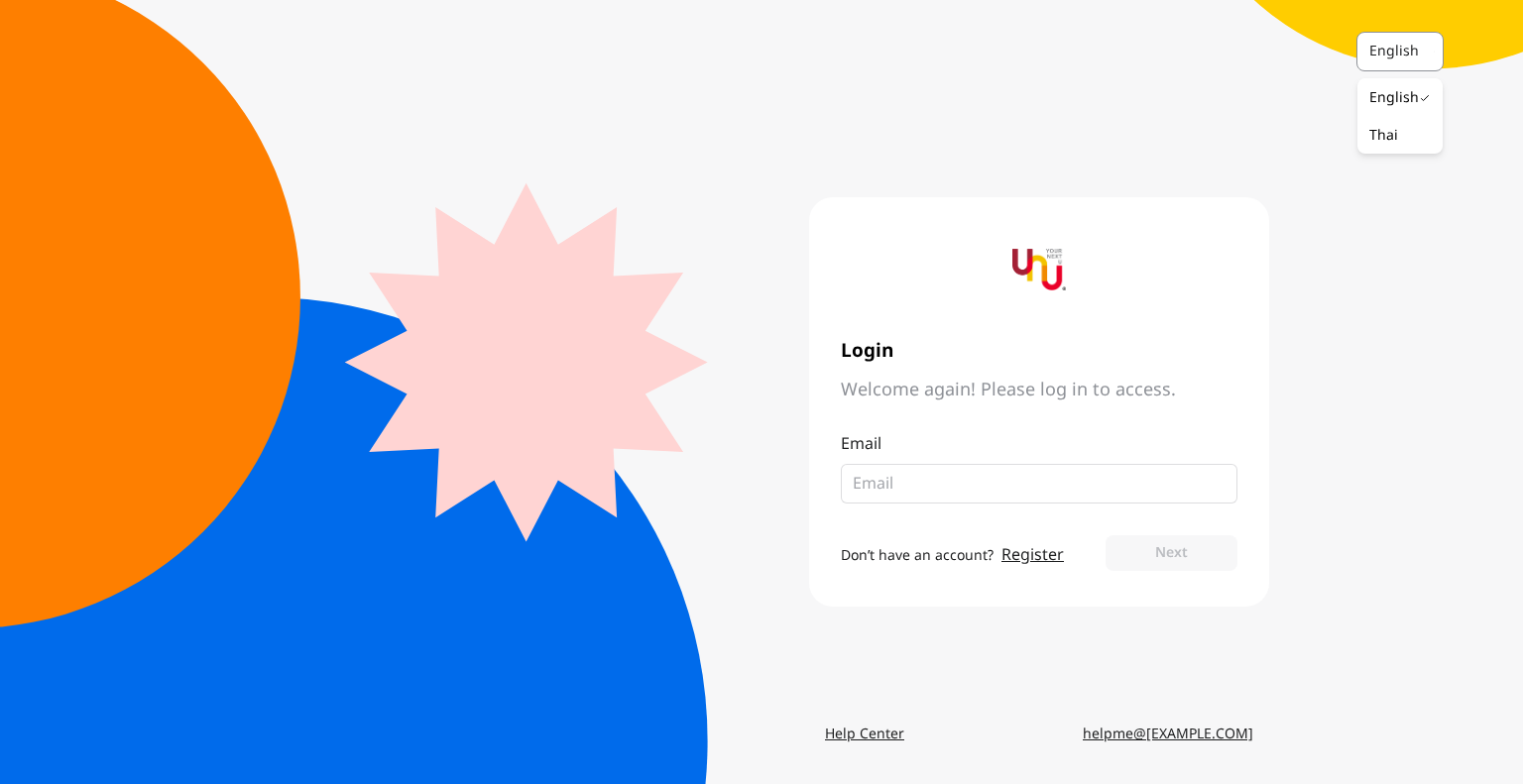 click on "English" at bounding box center [1400, 52] 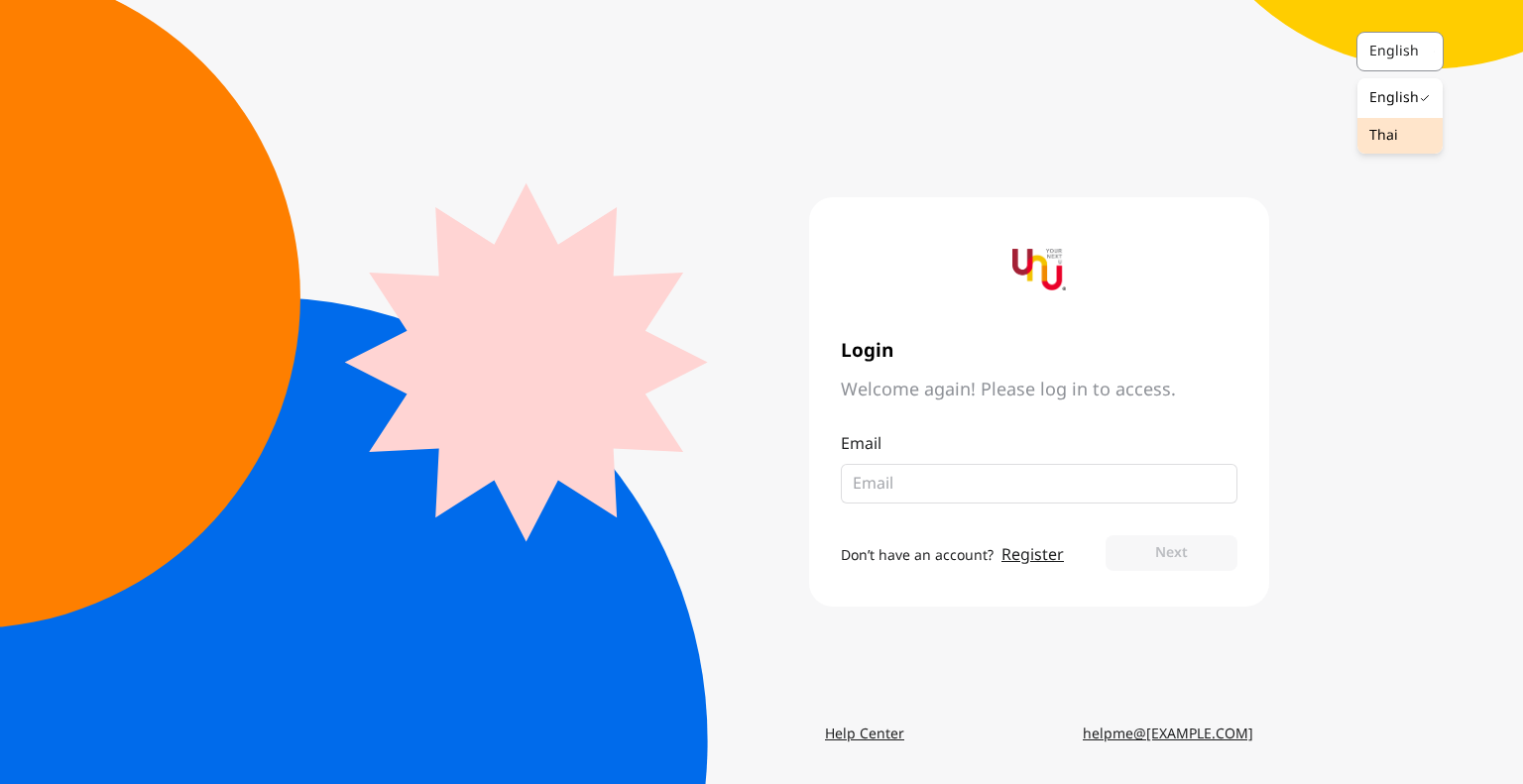 click on "Thai" at bounding box center [1383, 136] 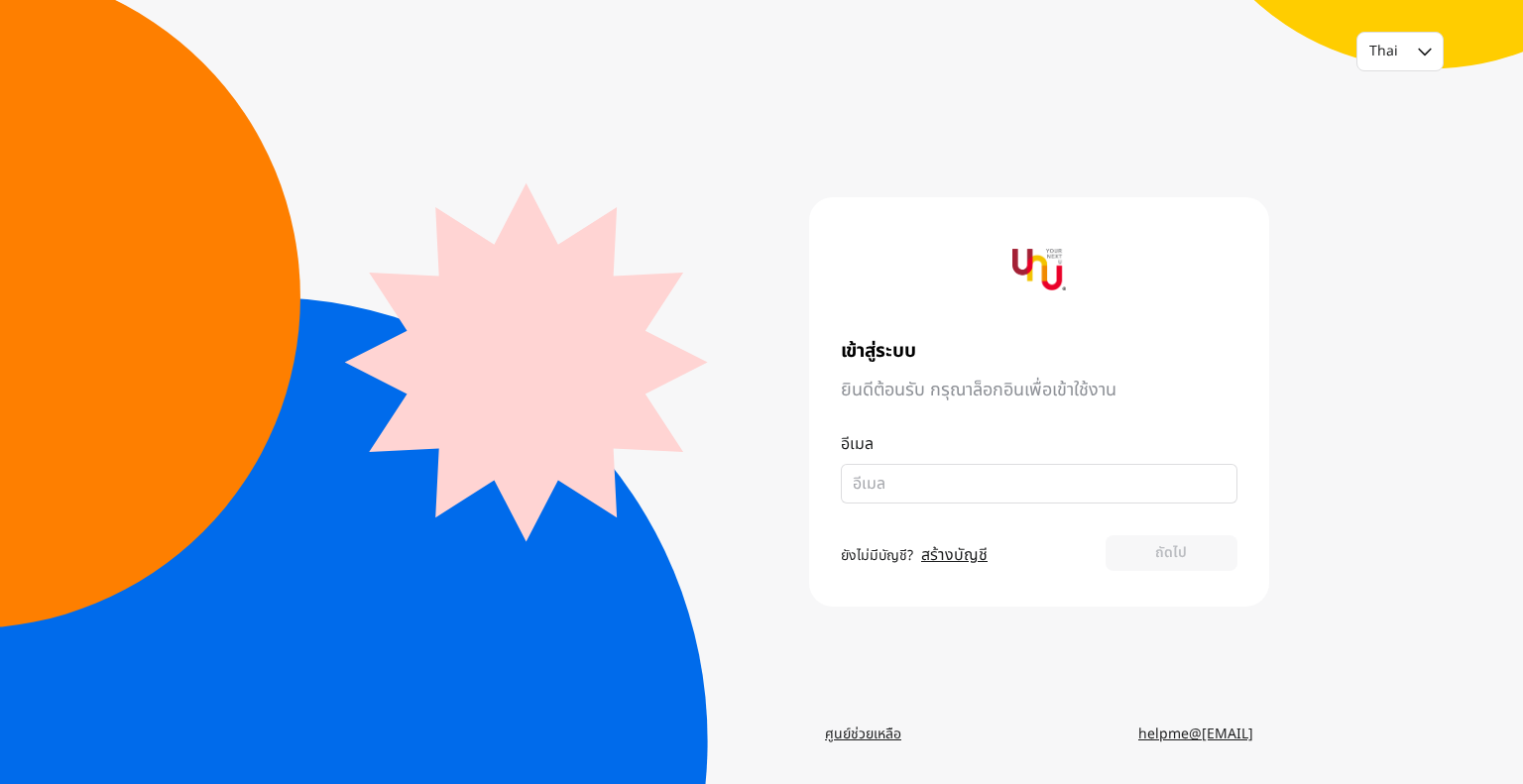 scroll, scrollTop: 0, scrollLeft: 0, axis: both 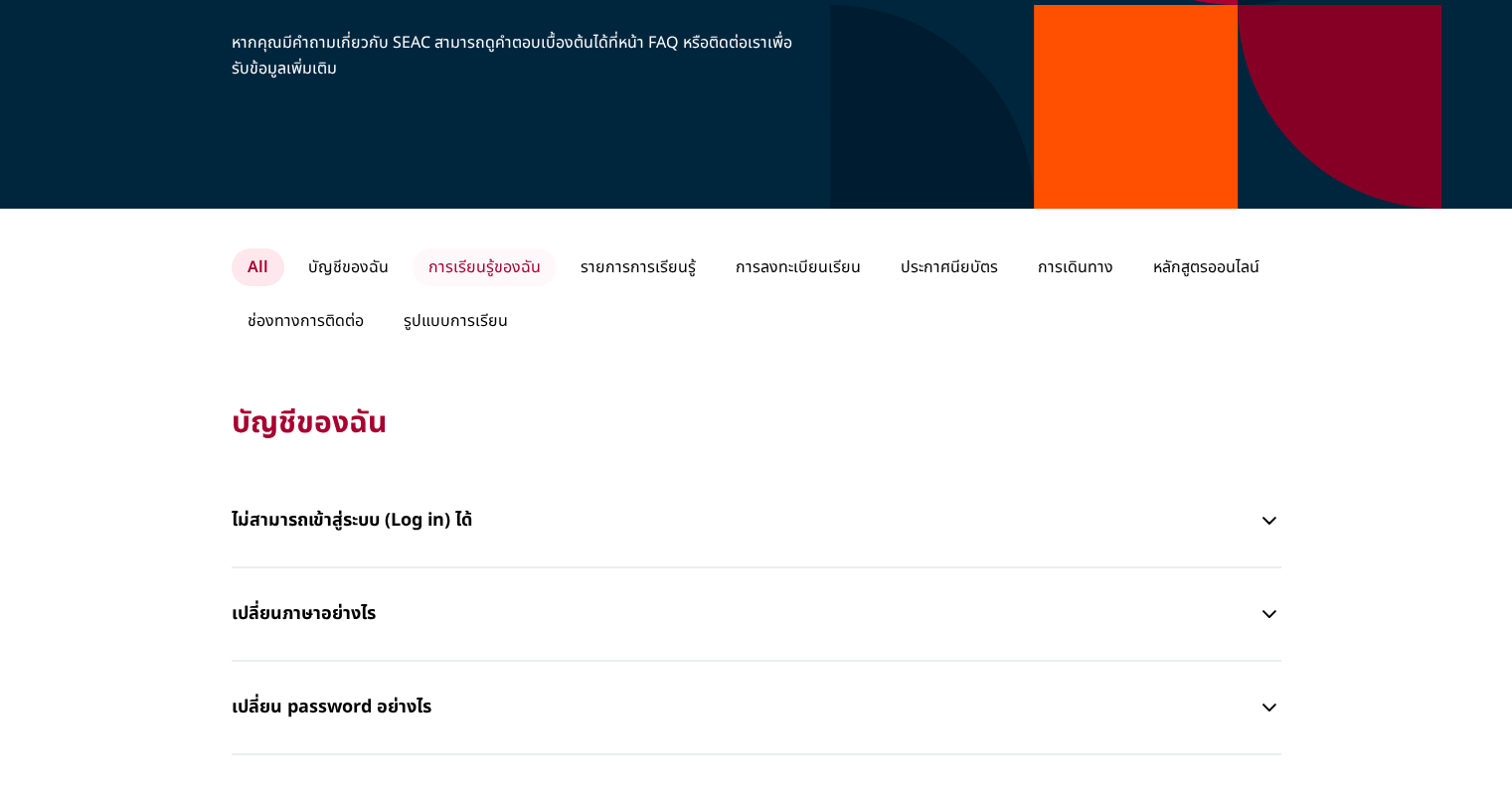click on "การเรียนรู้ของฉัน" at bounding box center [484, 267] 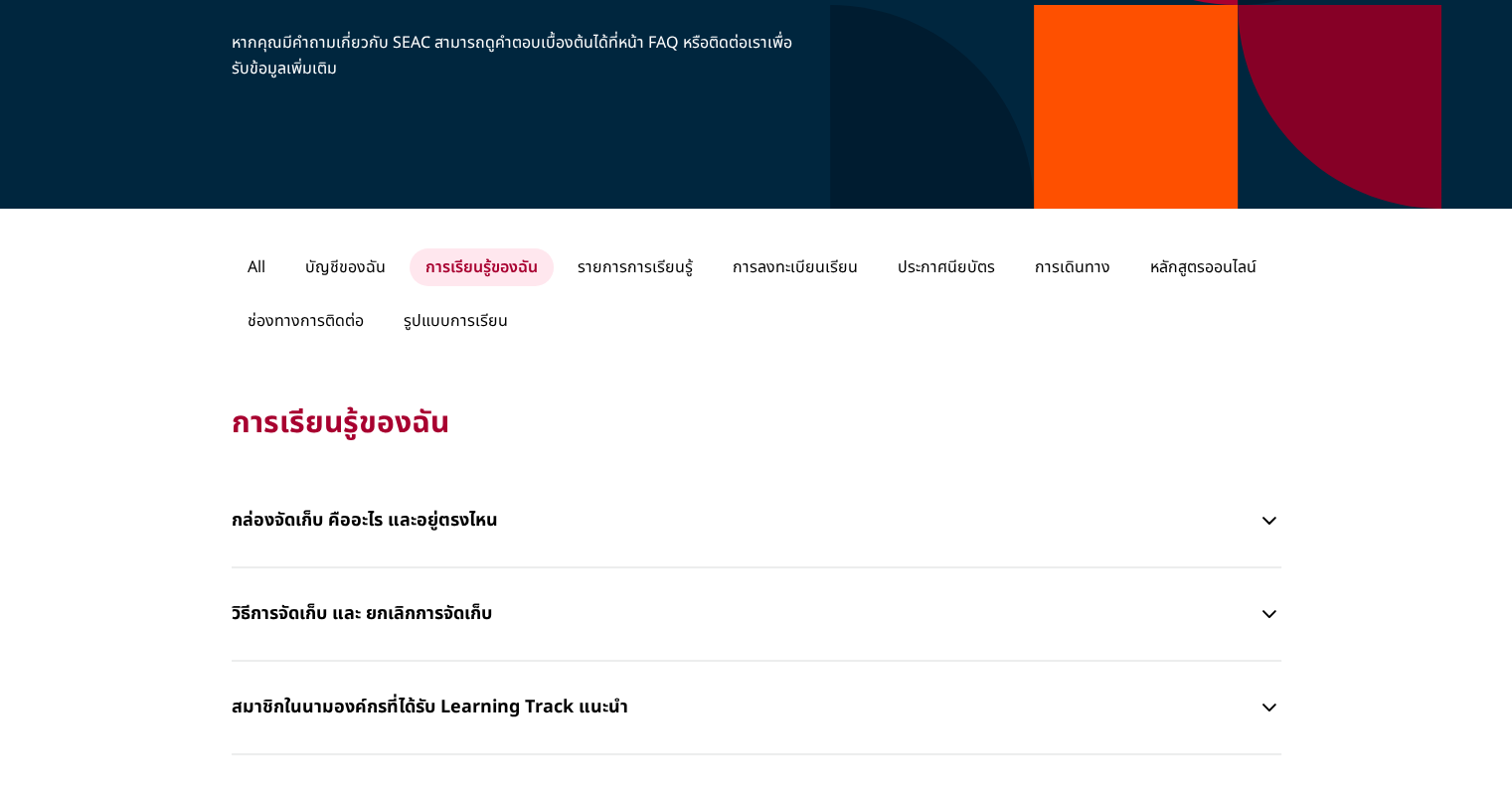 scroll, scrollTop: 298, scrollLeft: 0, axis: vertical 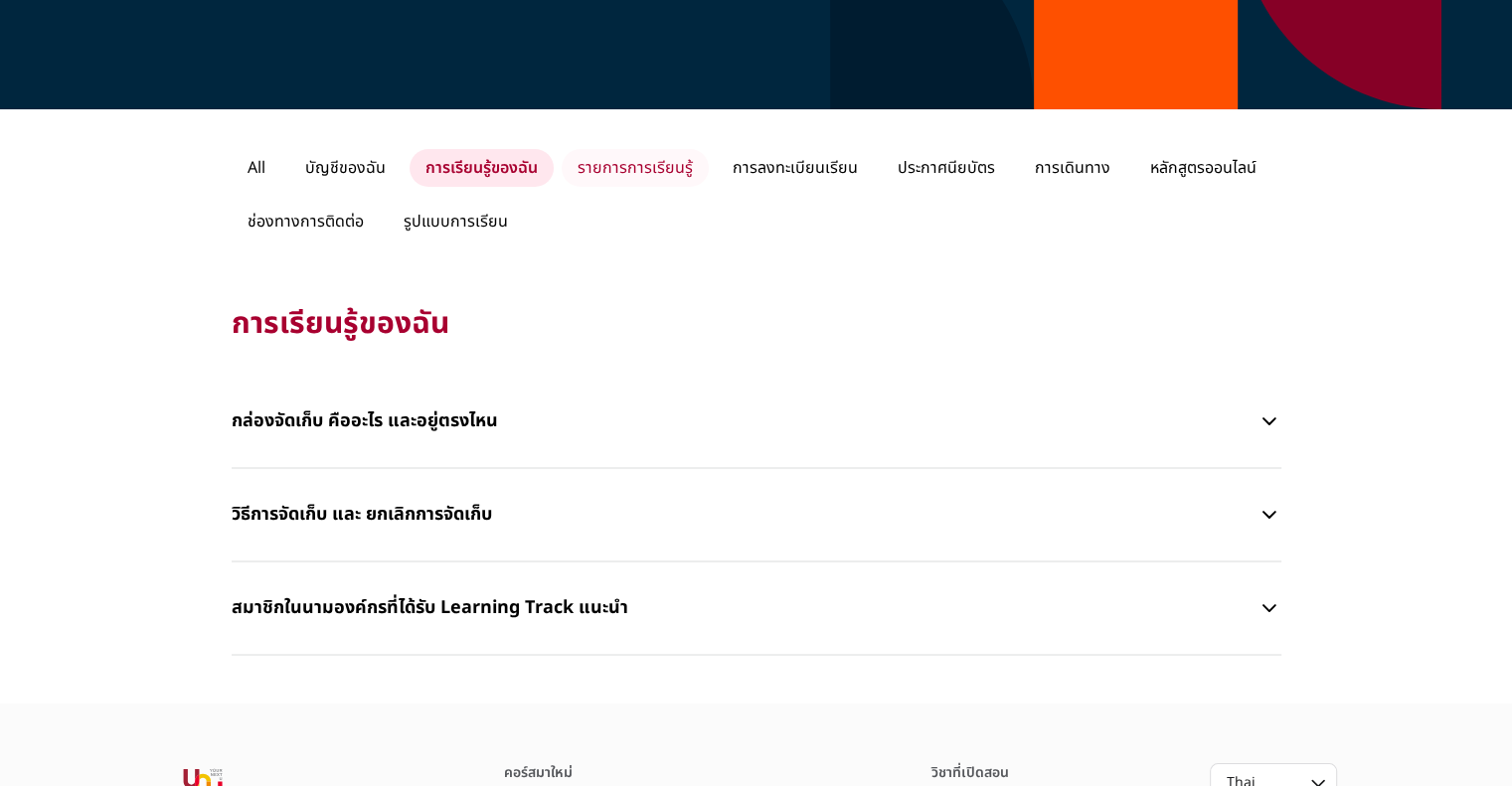 click on "รายการการเรียนรู้" at bounding box center [635, 168] 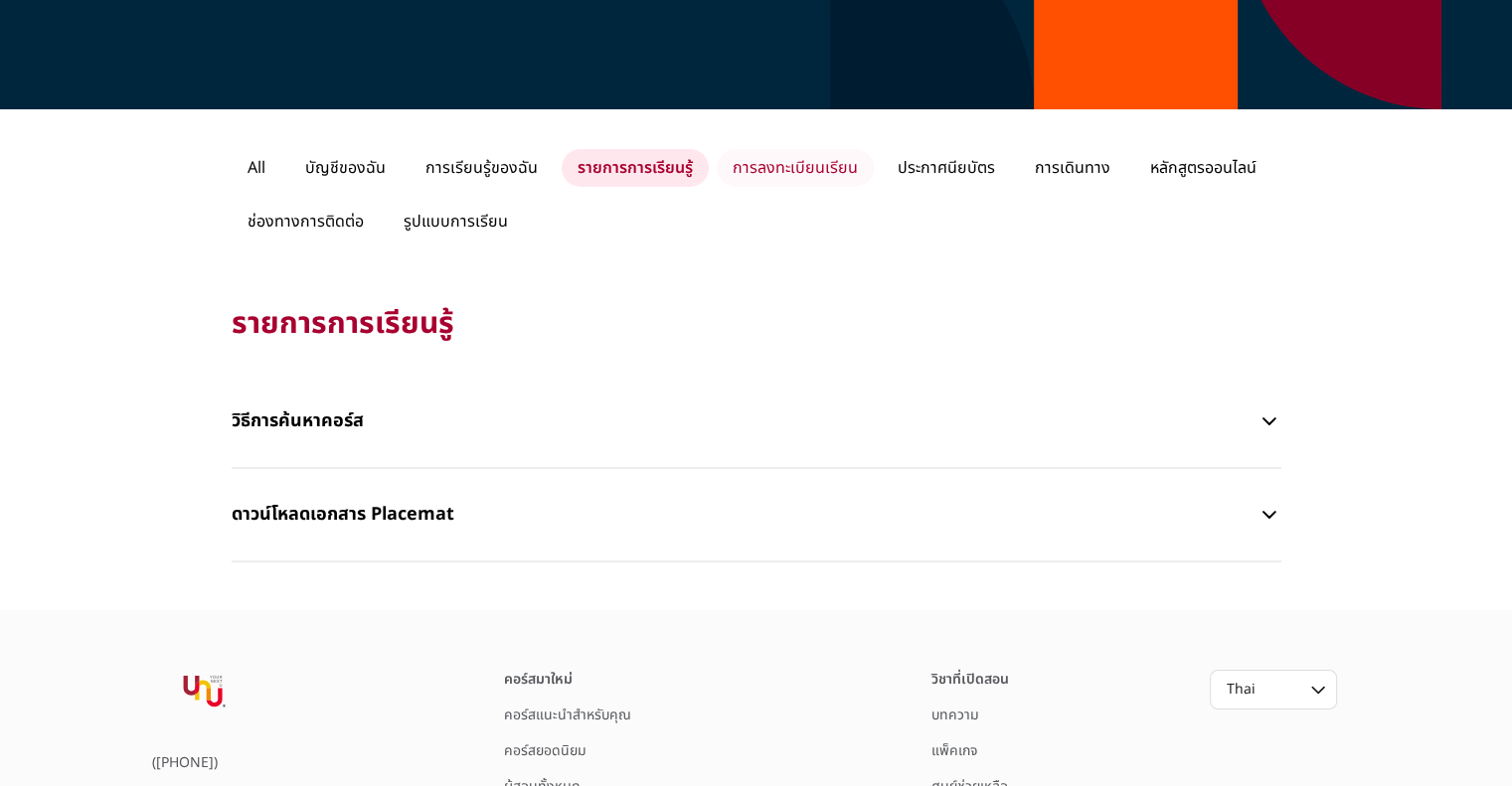 click on "การลงทะเบียนเรียน" at bounding box center [795, 168] 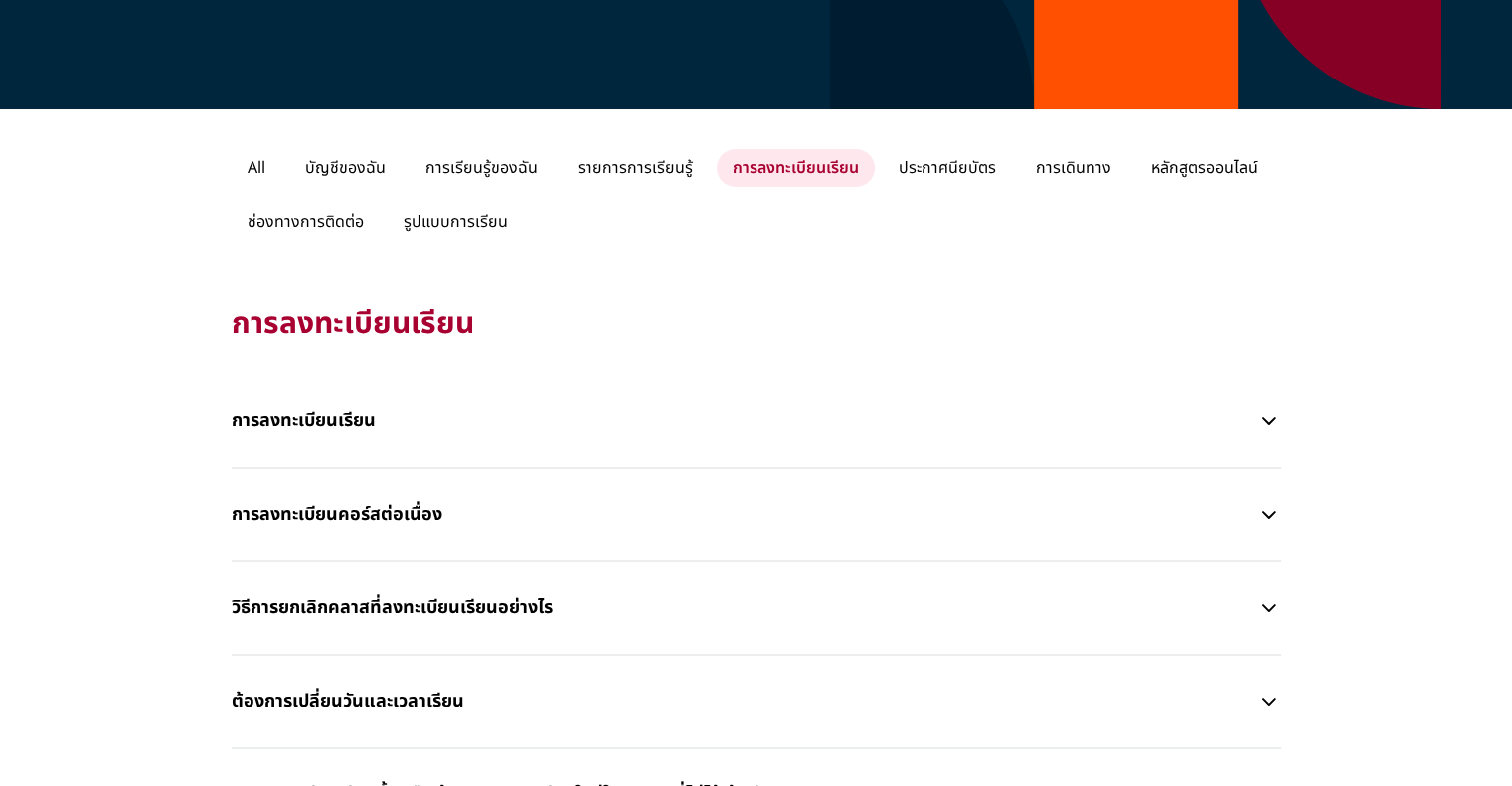 click 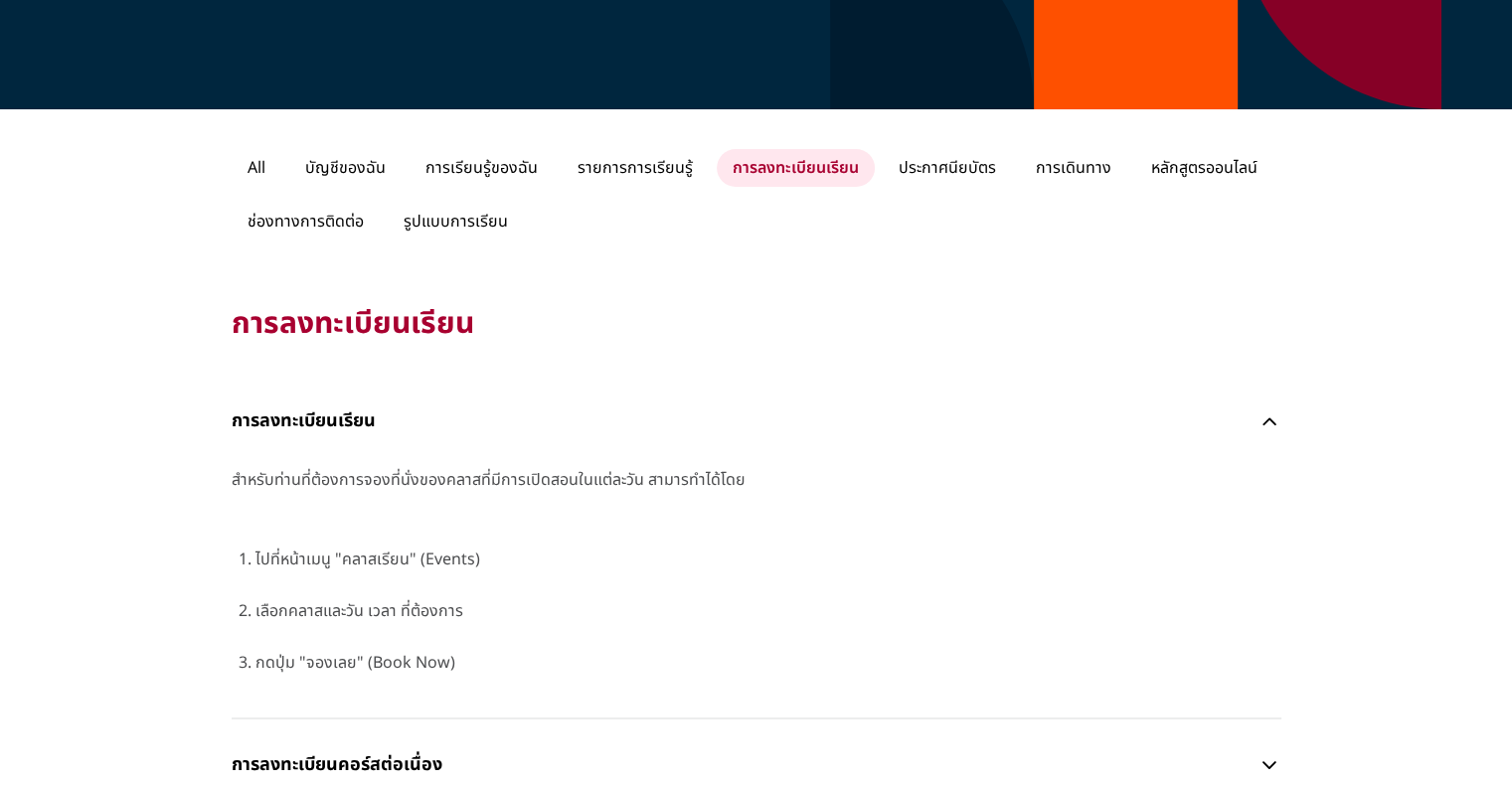 click 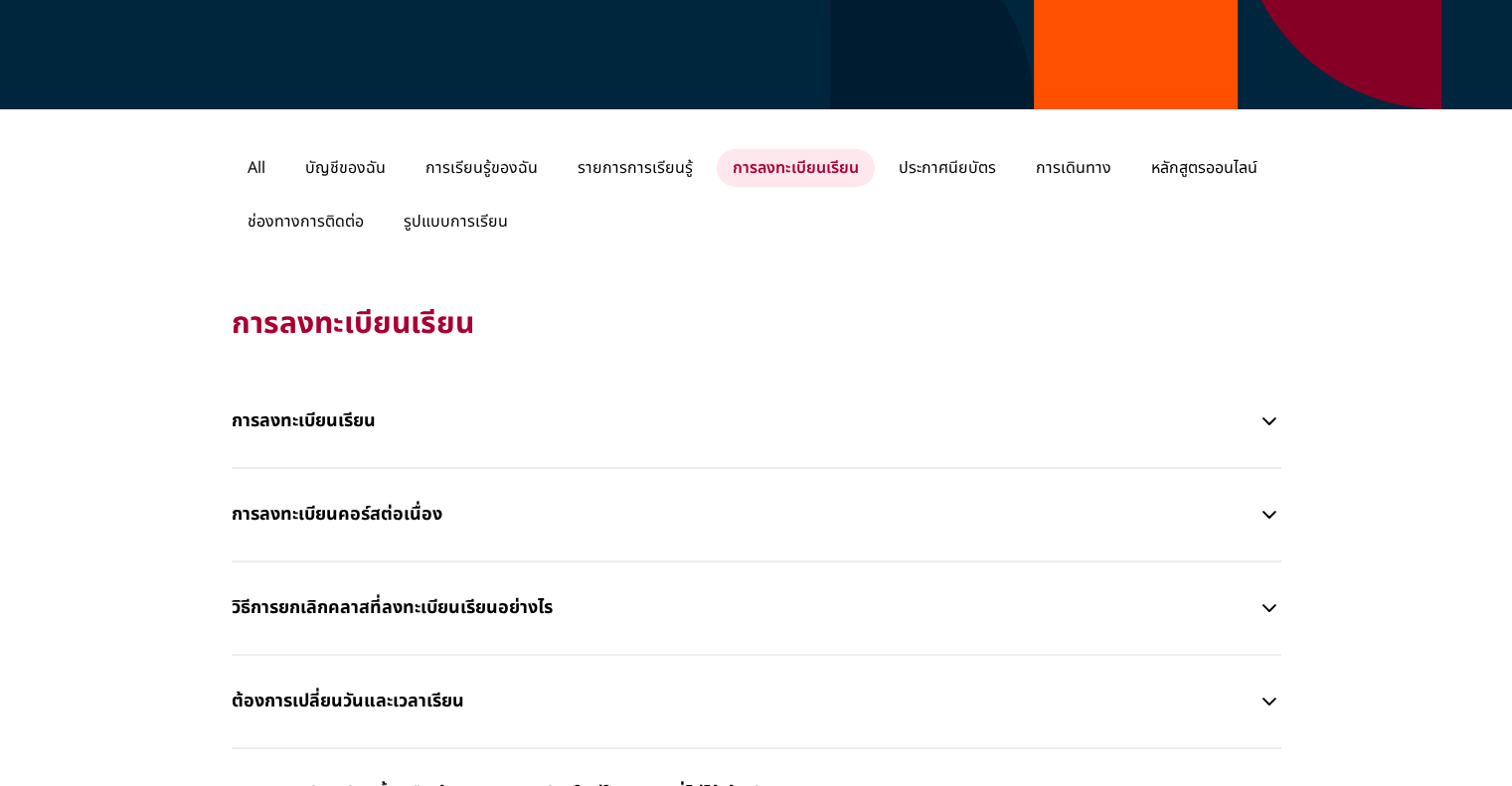 click on "การลงทะเบียนคอร์สต่อเนื่อง" at bounding box center [756, 516] 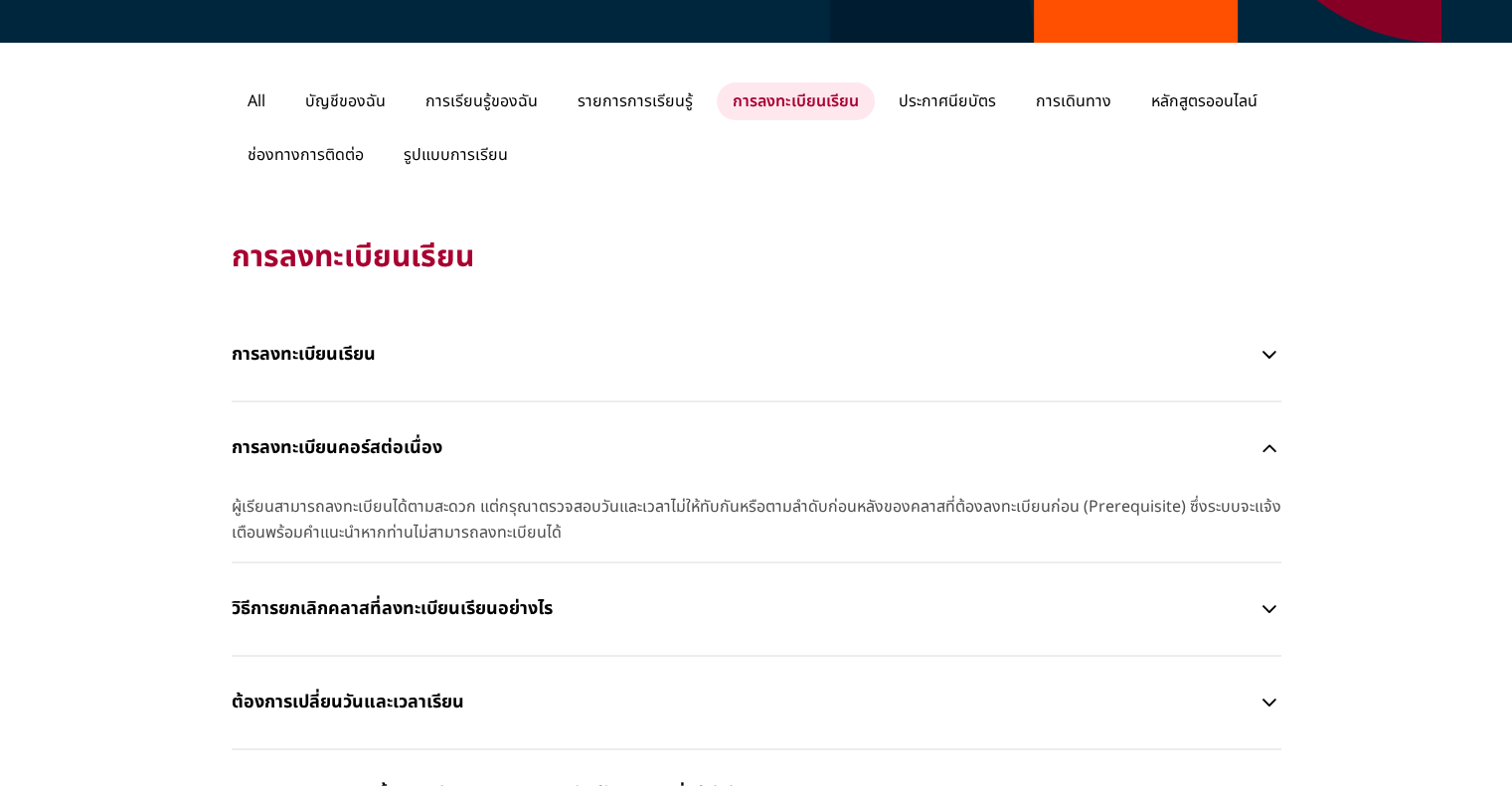 scroll, scrollTop: 397, scrollLeft: 0, axis: vertical 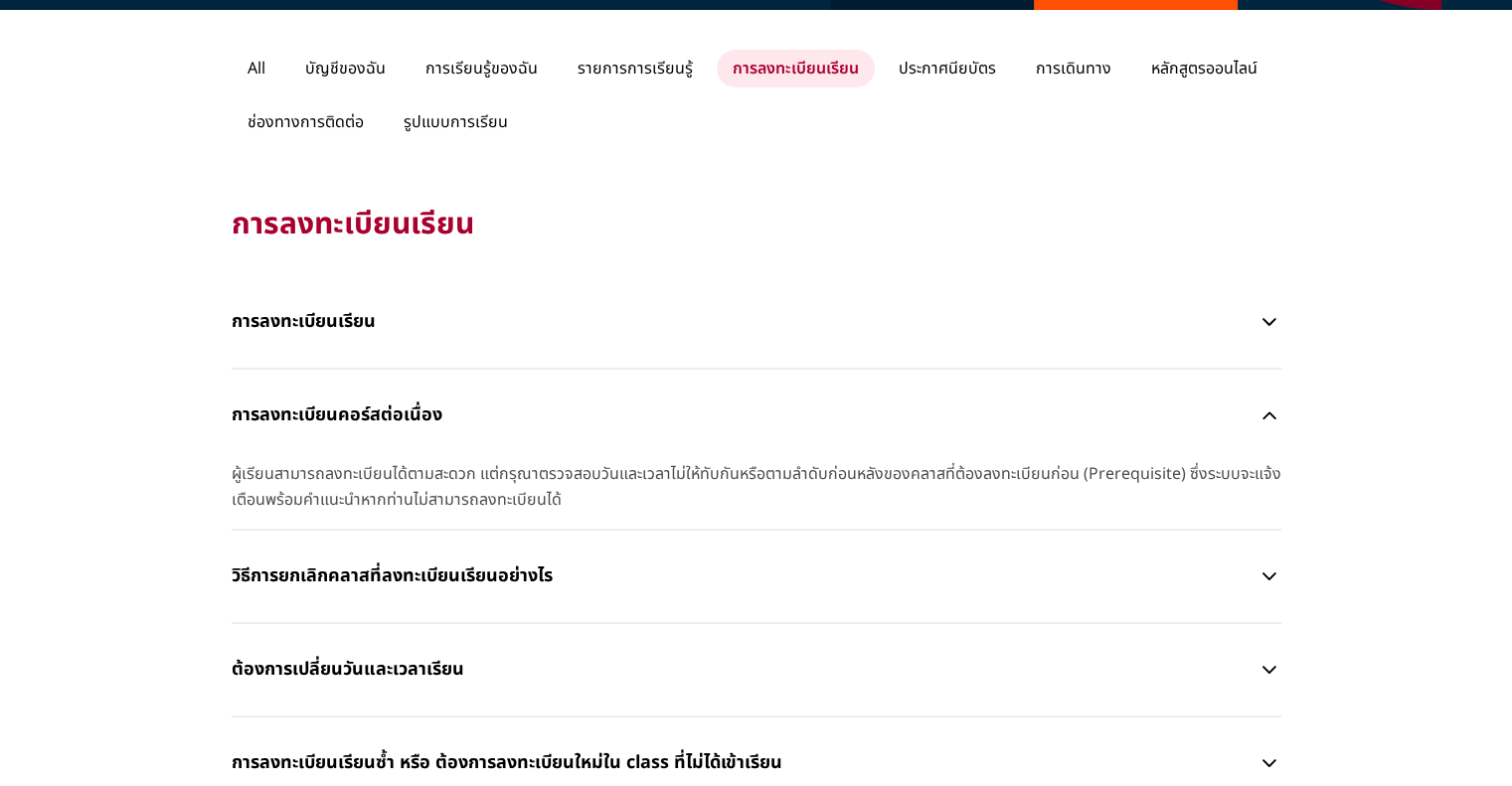 click 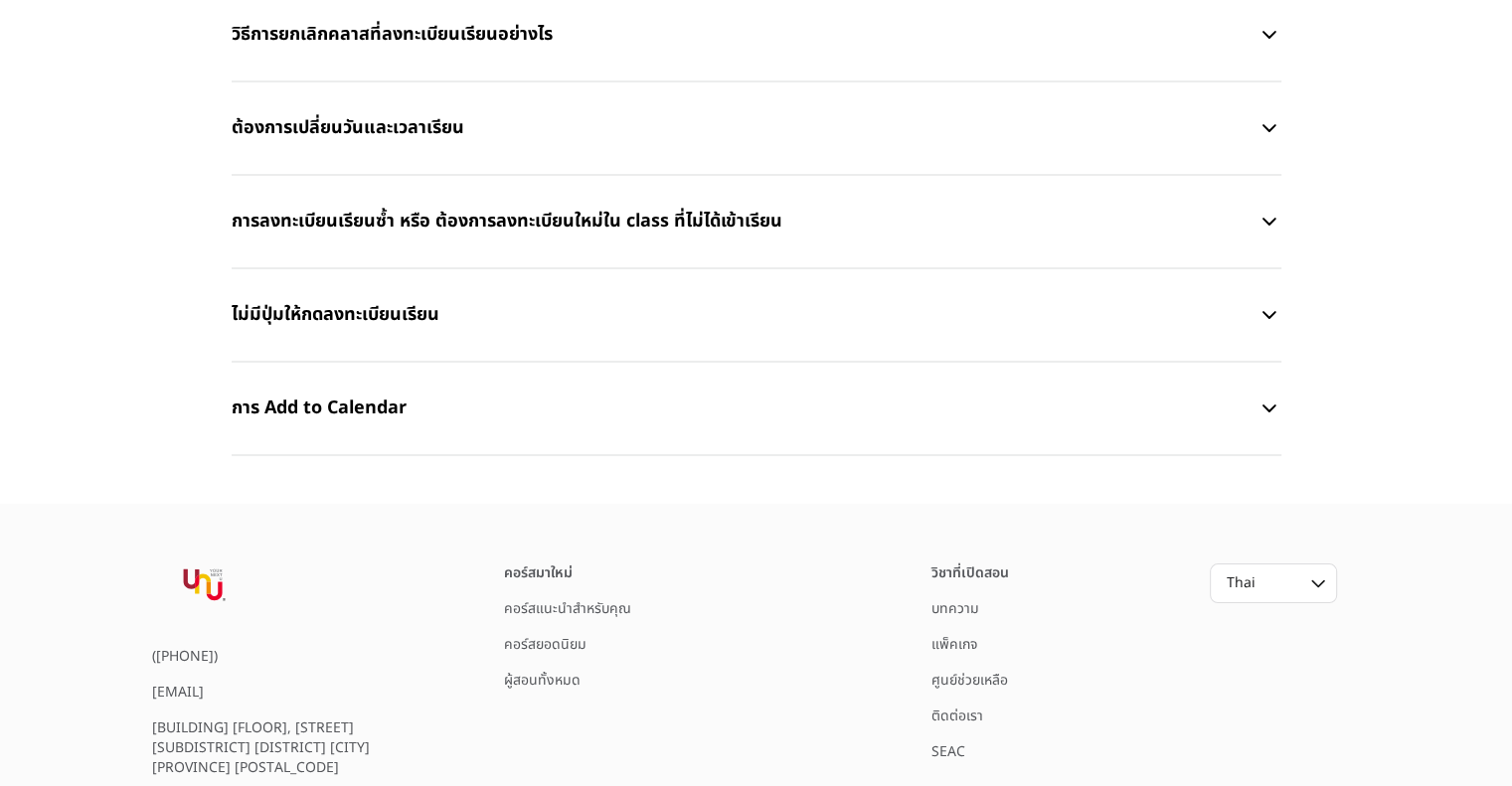 scroll, scrollTop: 994, scrollLeft: 0, axis: vertical 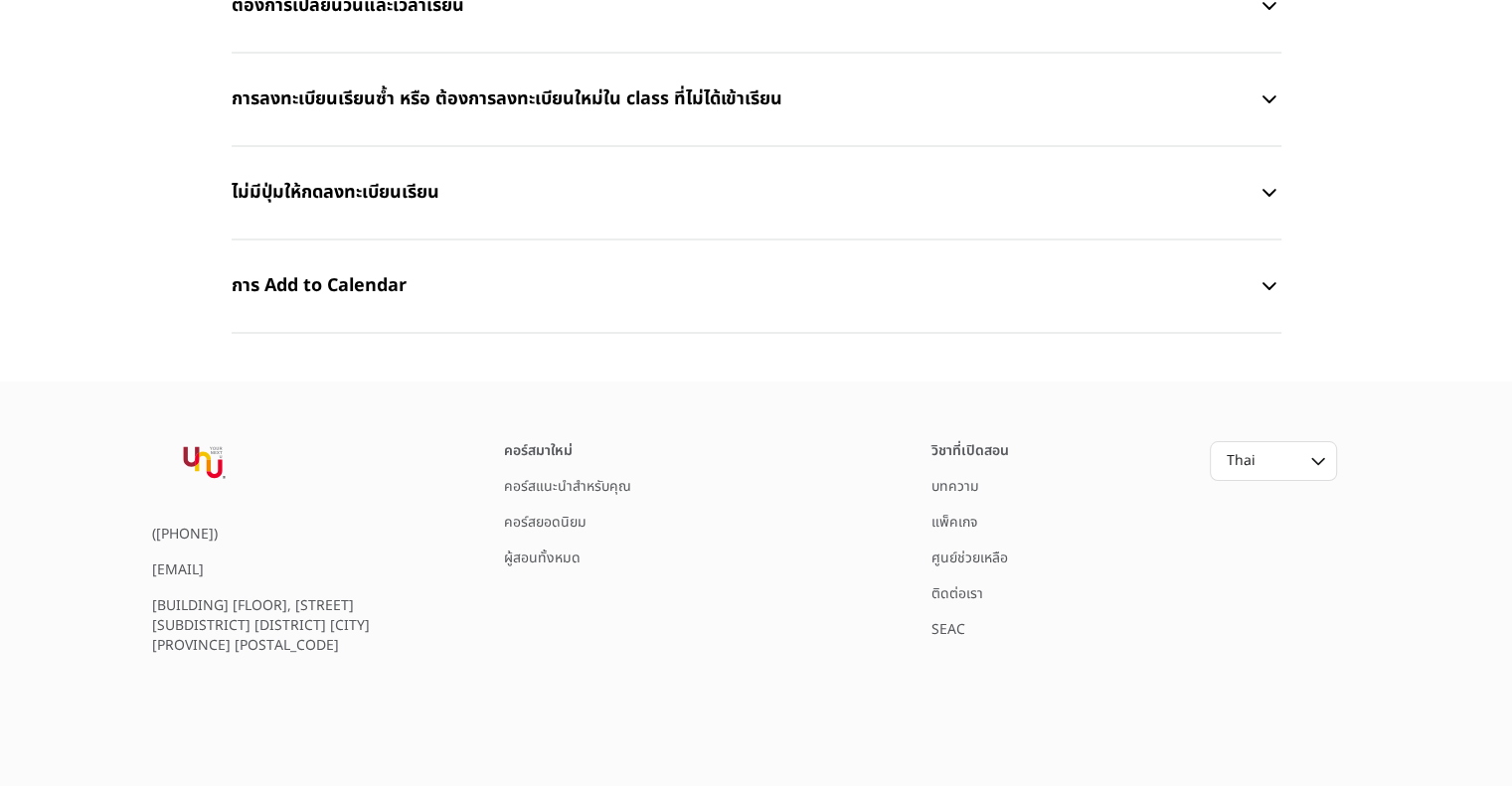 click on "คอร์สแนะนำสำหรับคุณ" at bounding box center [568, 486] 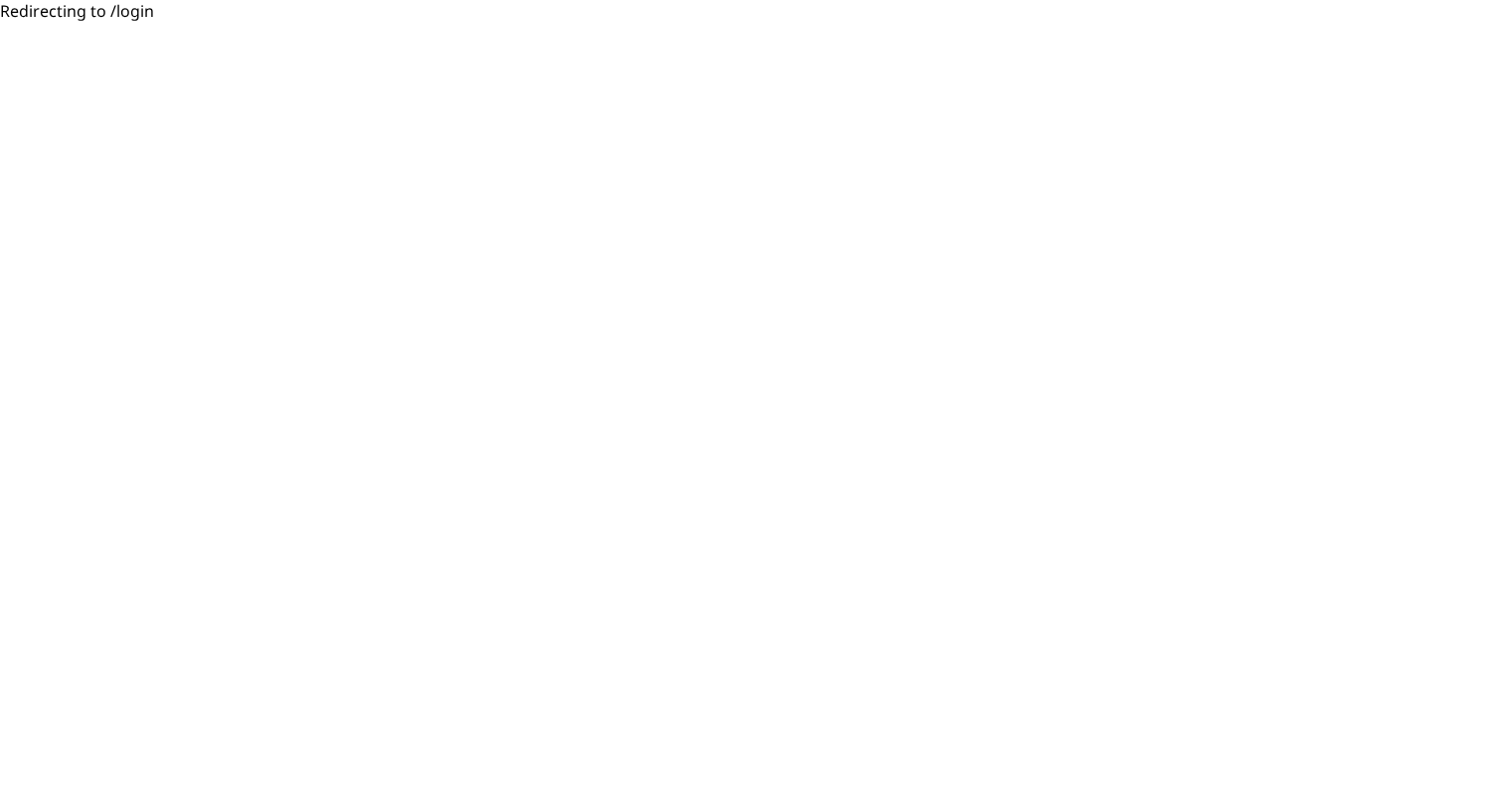 scroll, scrollTop: 0, scrollLeft: 0, axis: both 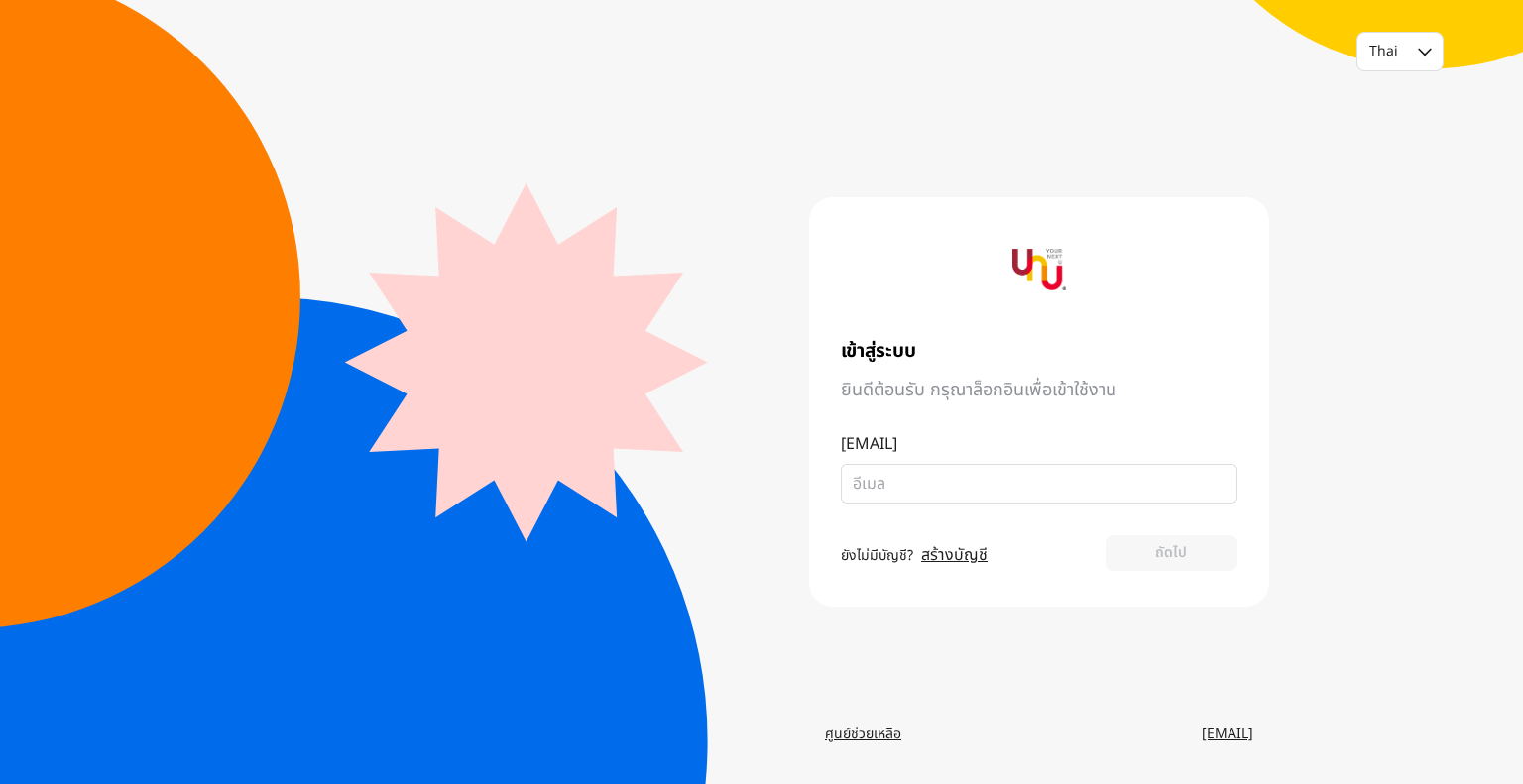 click on "สร้างบัญชี" at bounding box center (954, 555) 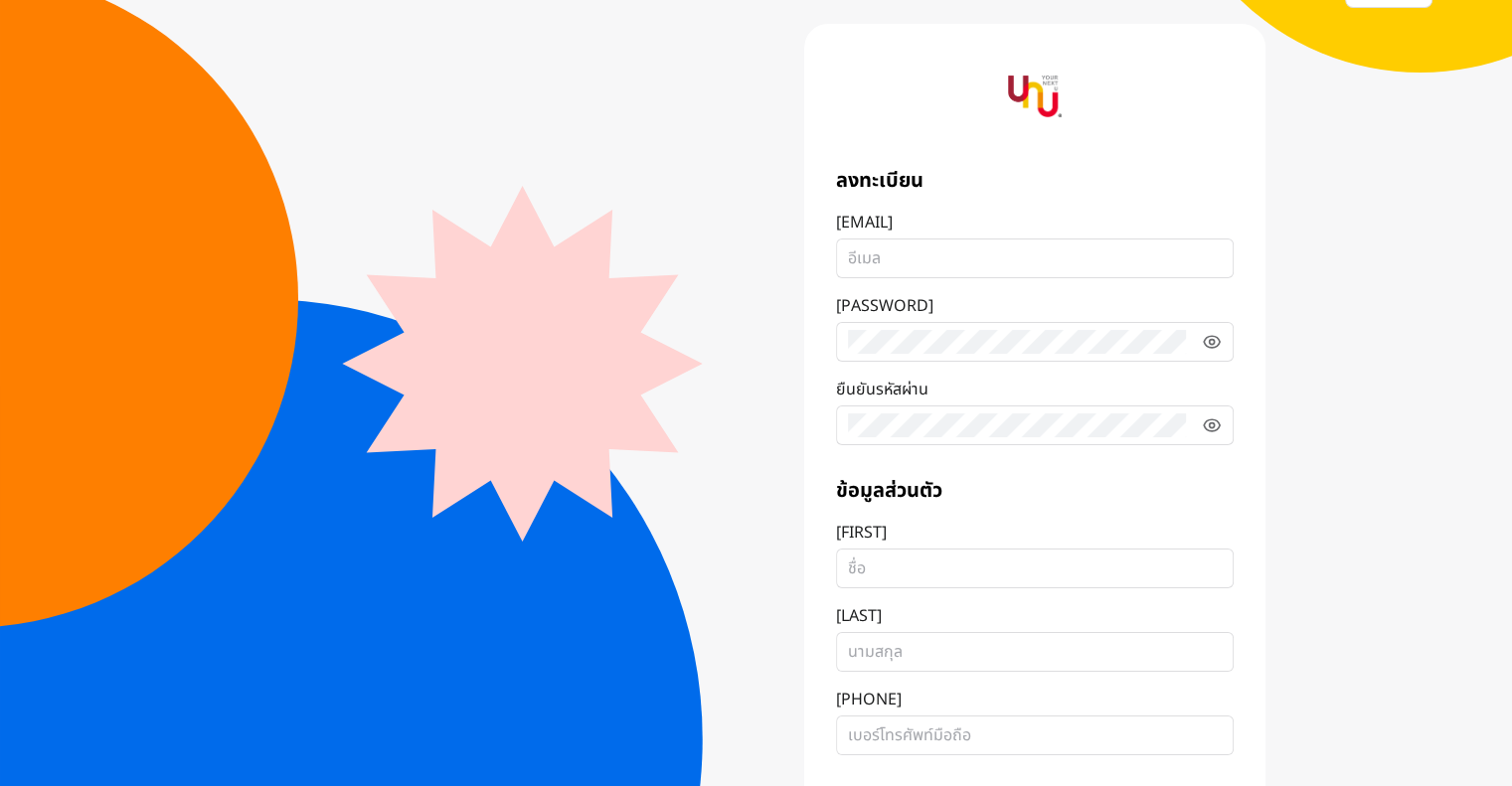 scroll, scrollTop: 0, scrollLeft: 0, axis: both 